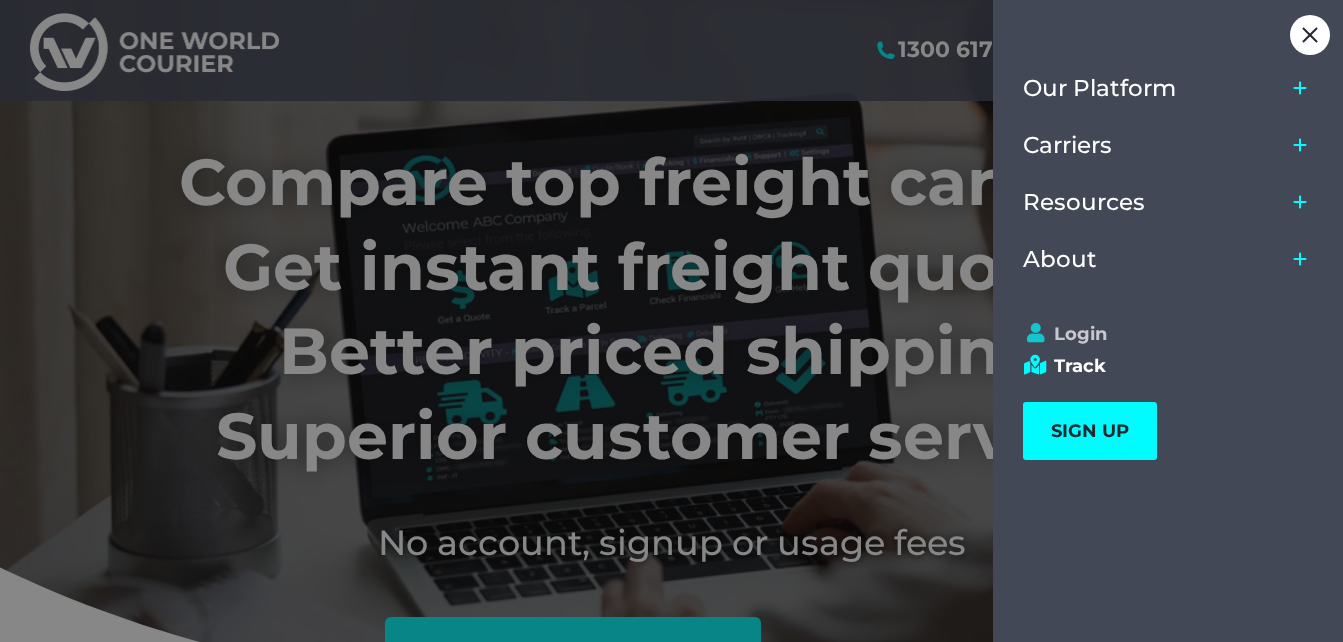 scroll, scrollTop: 0, scrollLeft: 0, axis: both 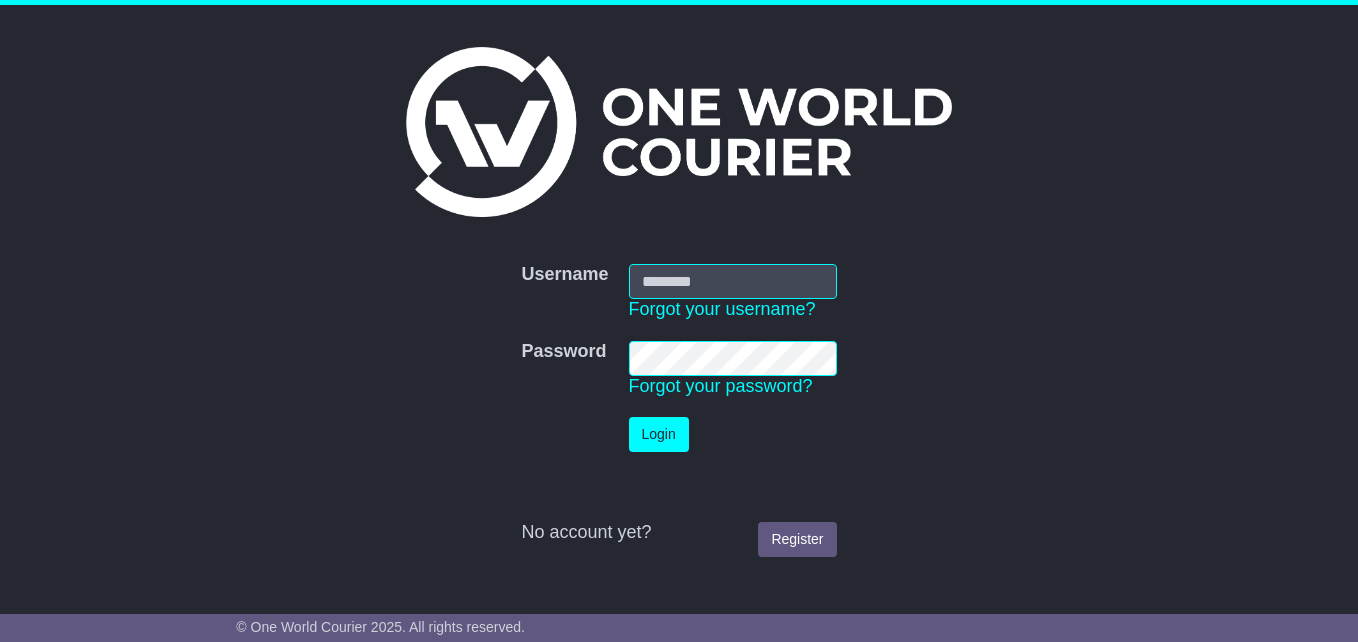 type on "**********" 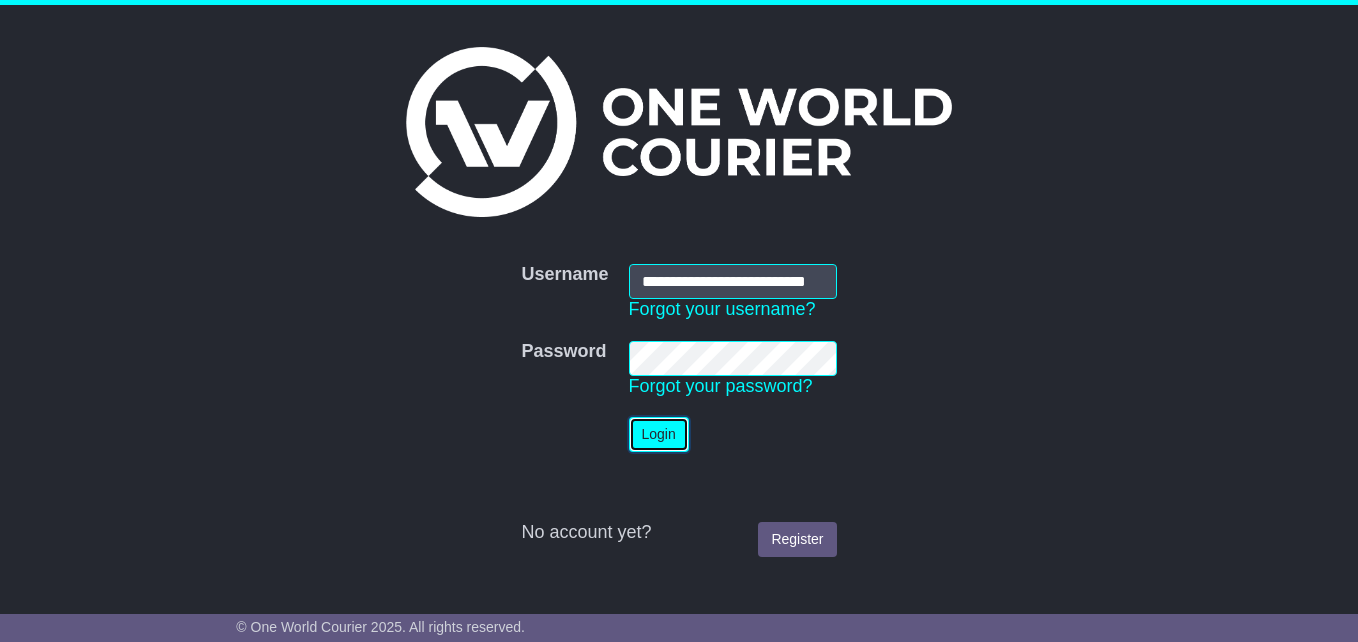 click on "Login" at bounding box center (659, 434) 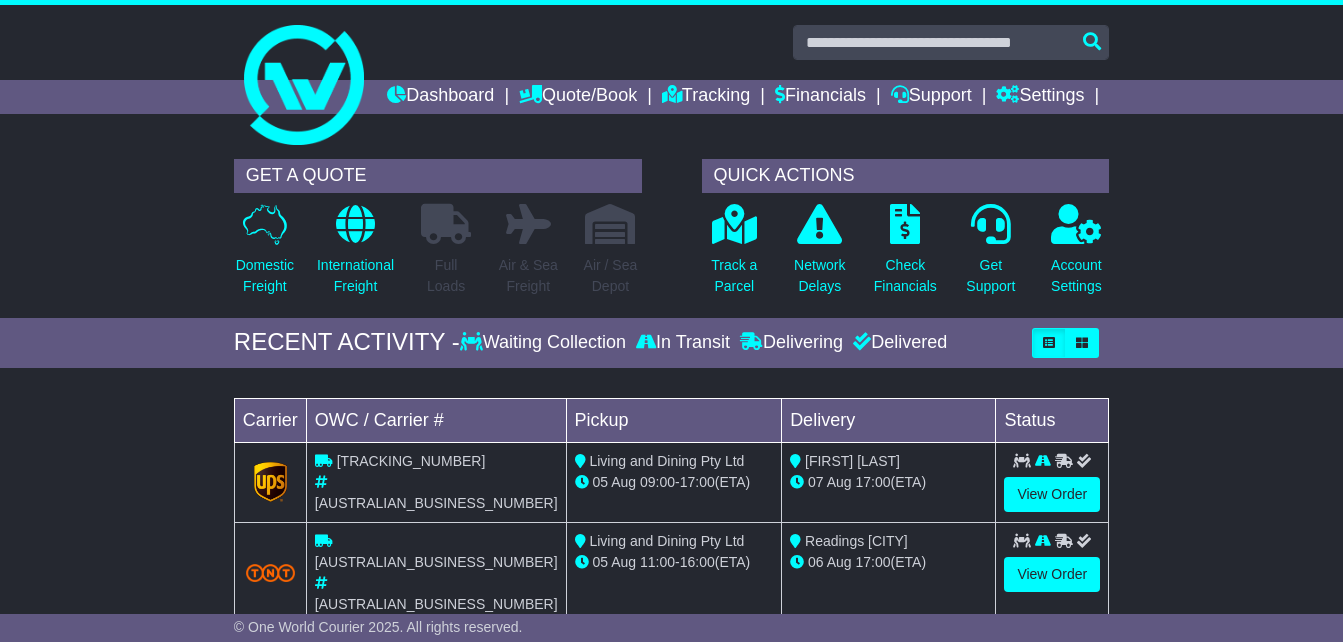 scroll, scrollTop: 0, scrollLeft: 0, axis: both 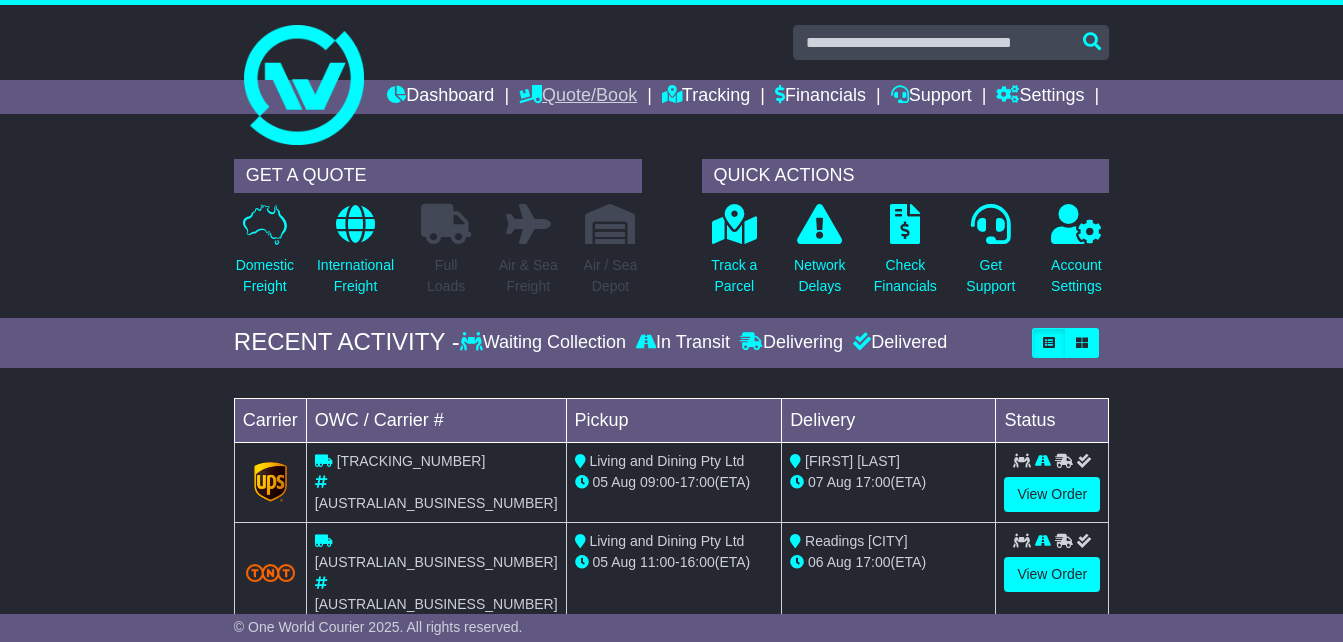 click on "Quote/Book" at bounding box center [578, 97] 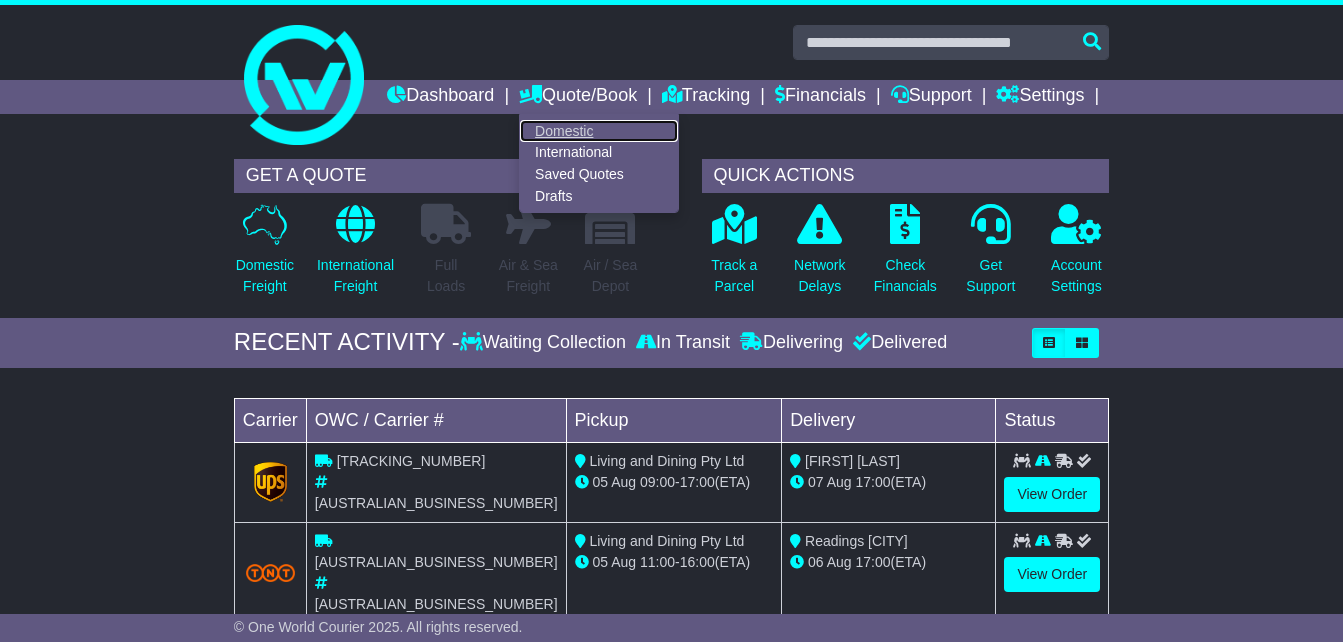 click on "Domestic" at bounding box center [599, 131] 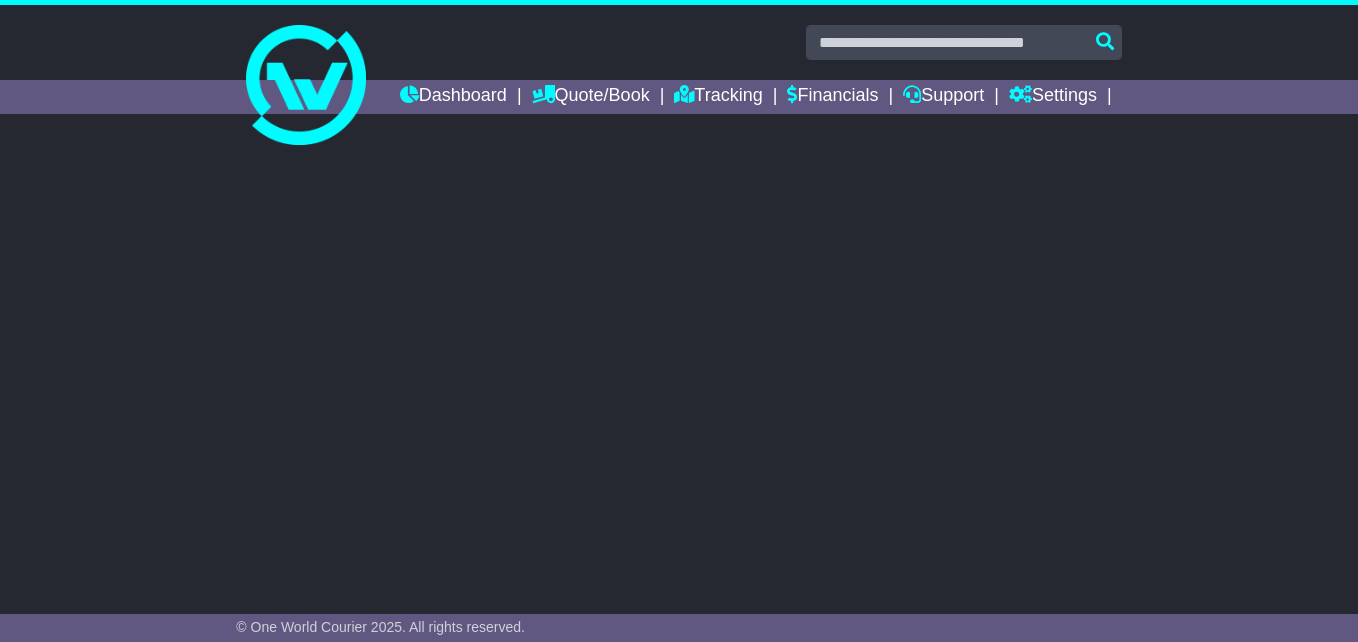 scroll, scrollTop: 0, scrollLeft: 0, axis: both 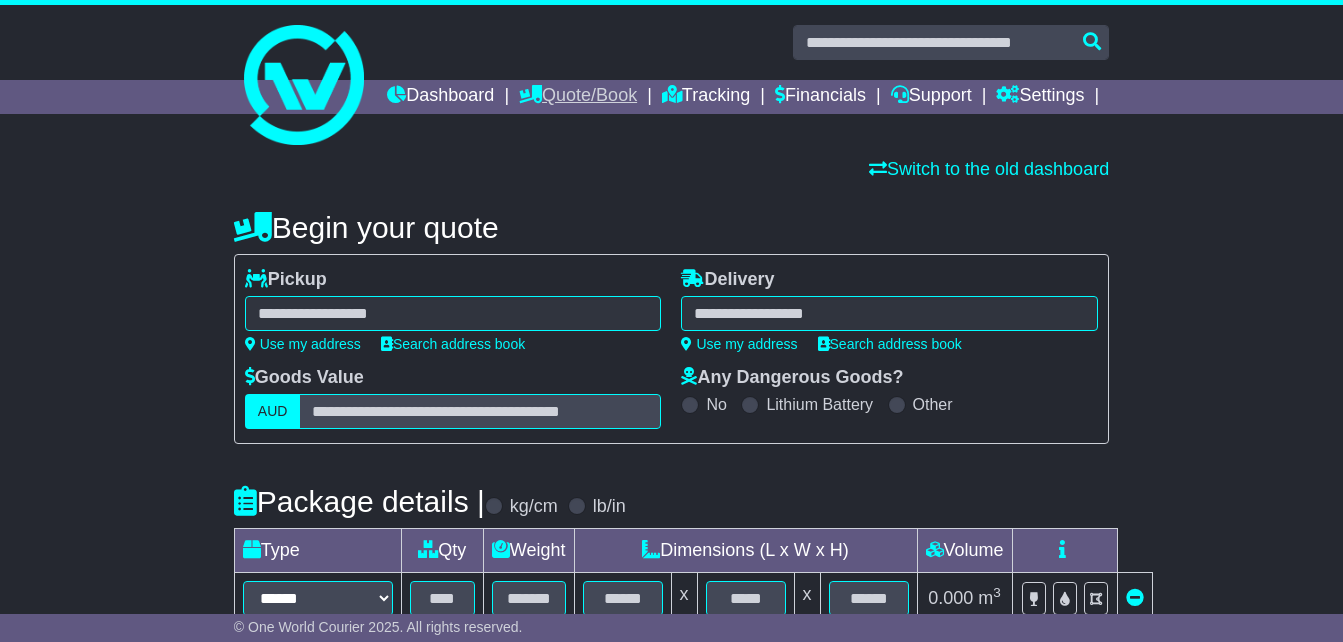 click on "Quote/Book" at bounding box center (578, 97) 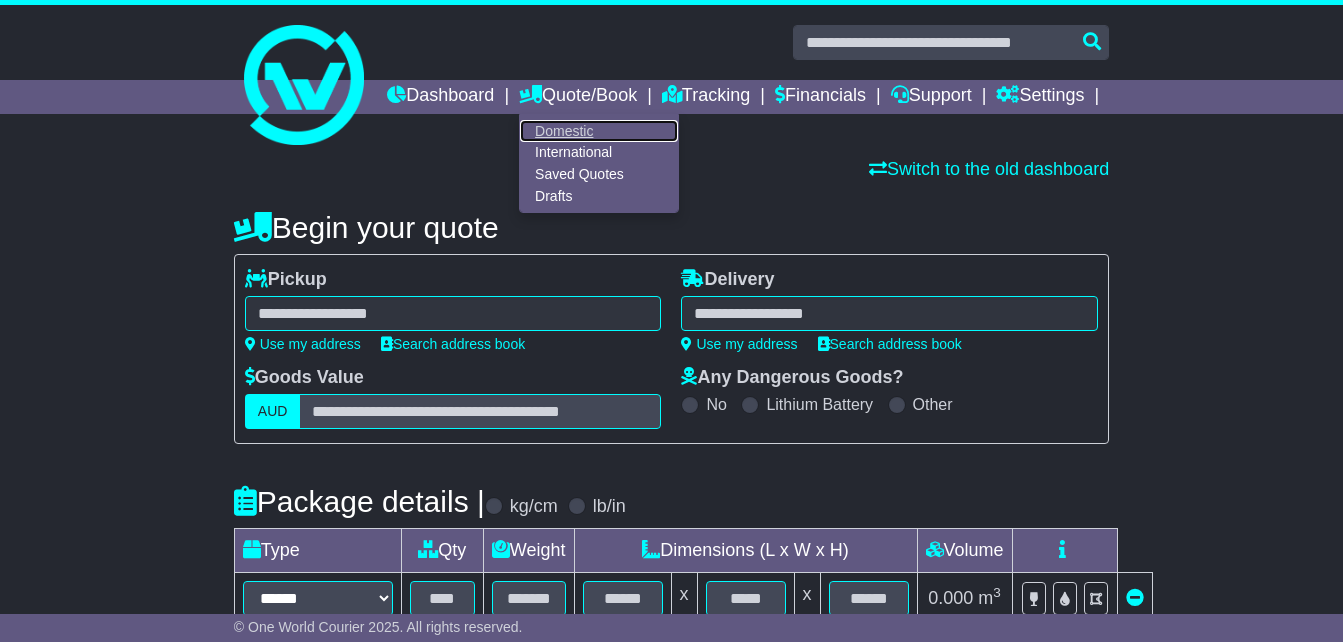 click on "Domestic" at bounding box center (599, 131) 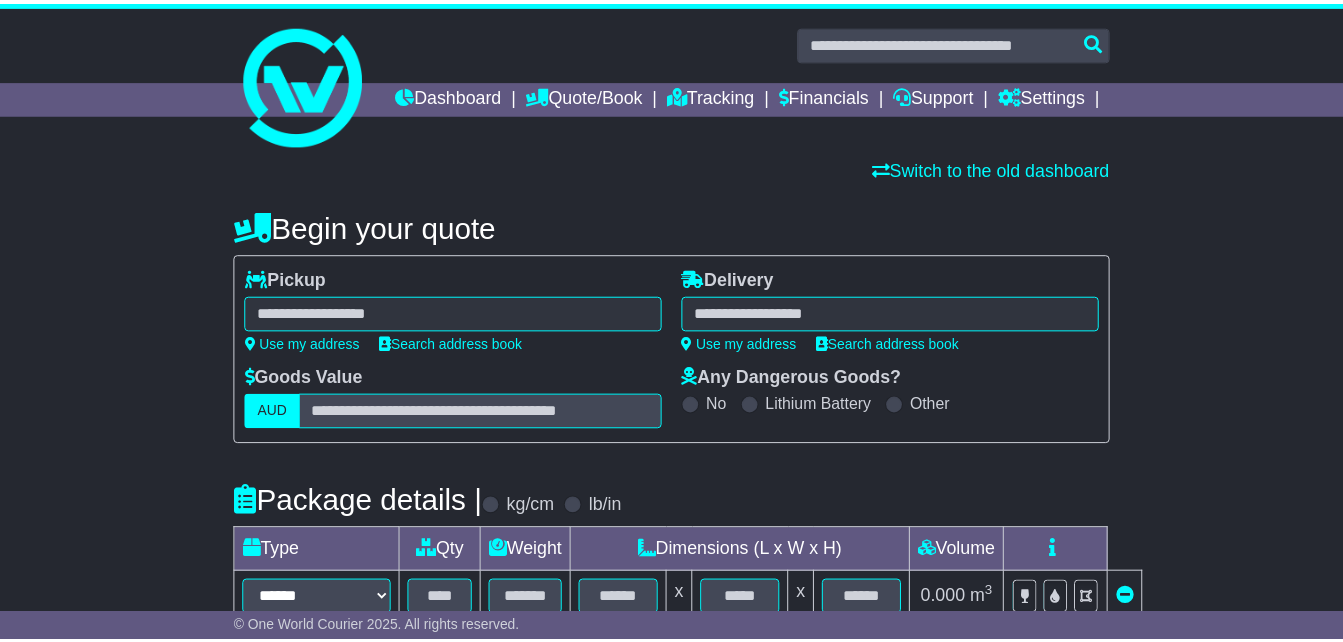 scroll, scrollTop: 0, scrollLeft: 0, axis: both 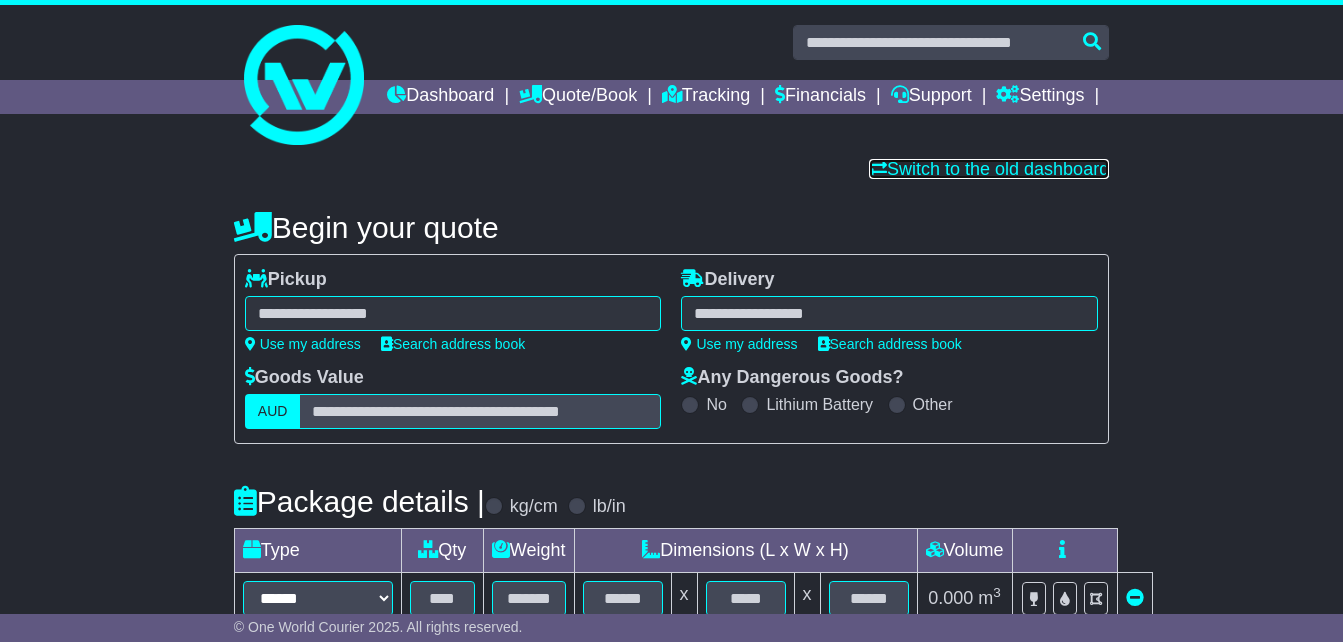 click on "Switch to the old dashboard" at bounding box center (989, 169) 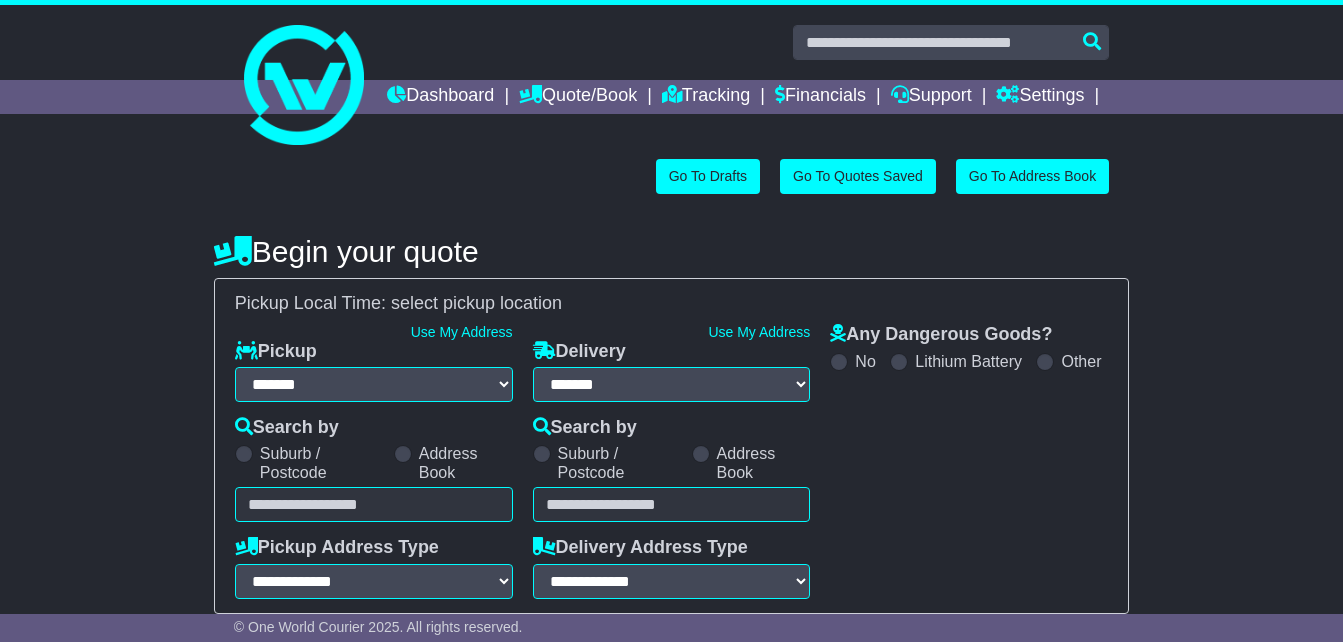 select on "**" 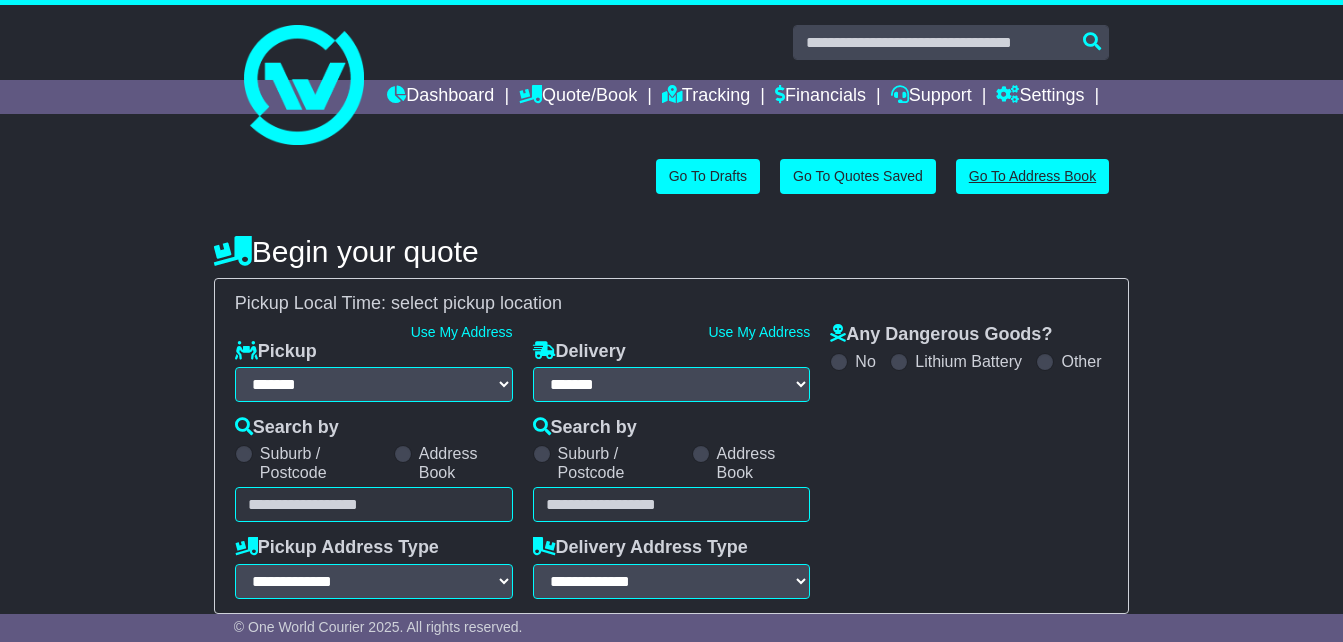 scroll, scrollTop: 0, scrollLeft: 0, axis: both 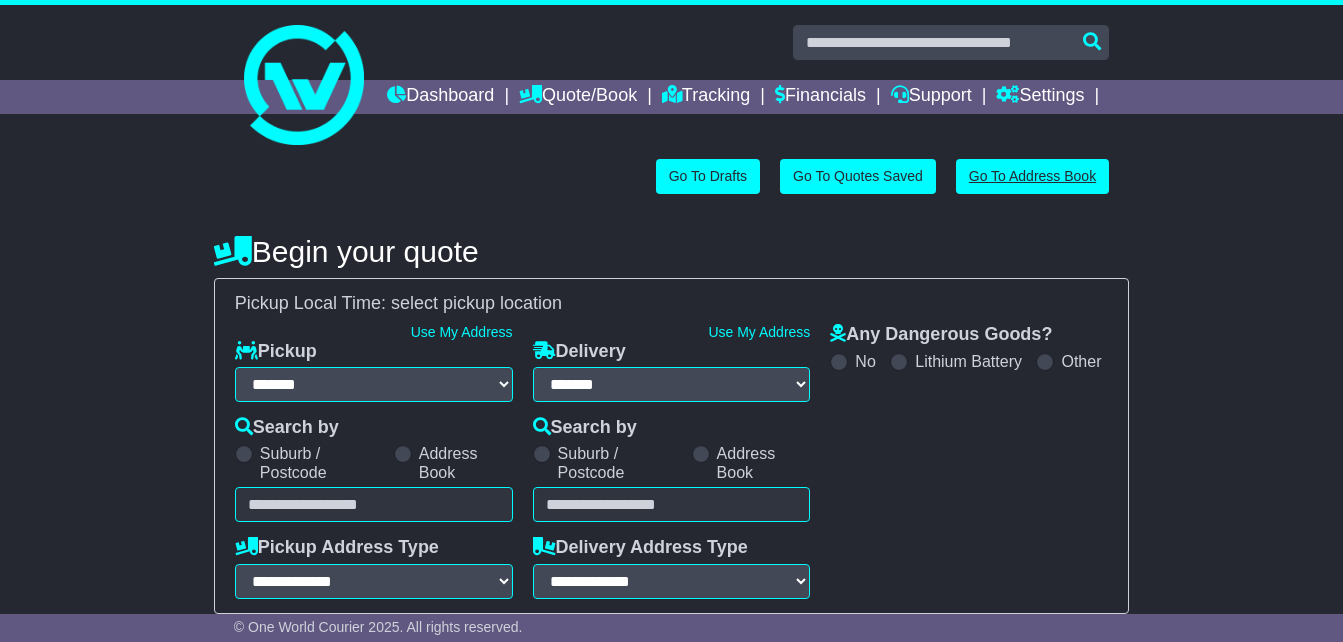 select 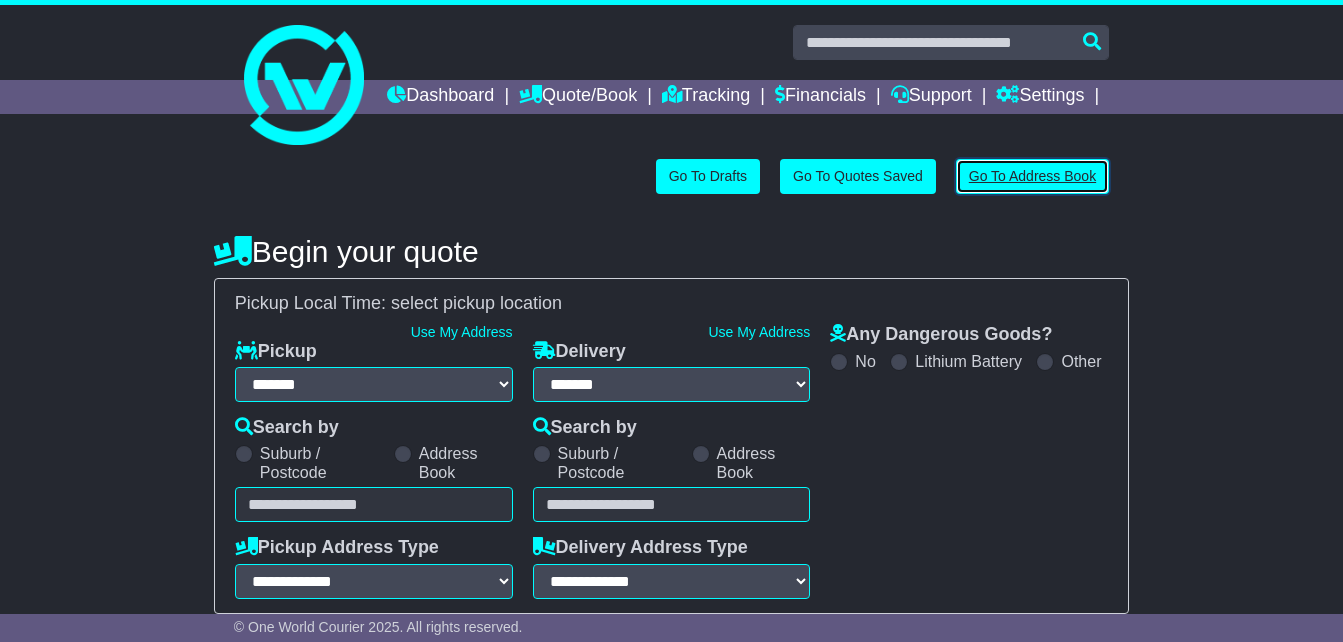 click on "Go To Address Book" at bounding box center [1032, 176] 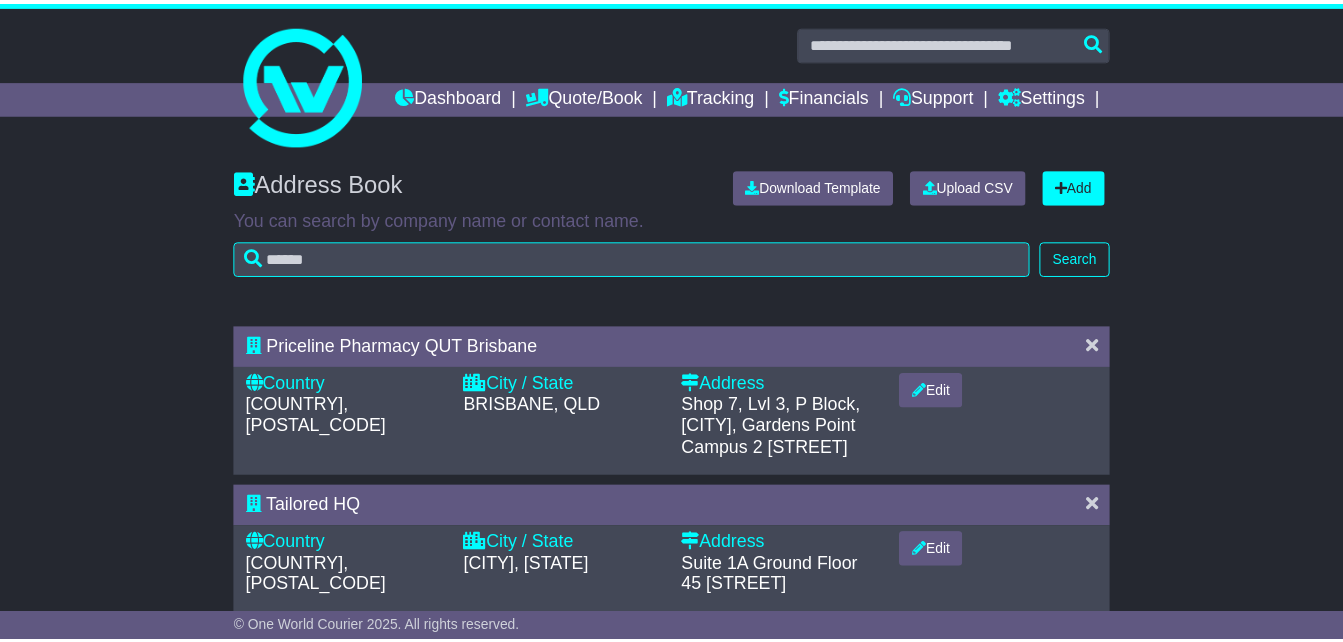scroll, scrollTop: 0, scrollLeft: 0, axis: both 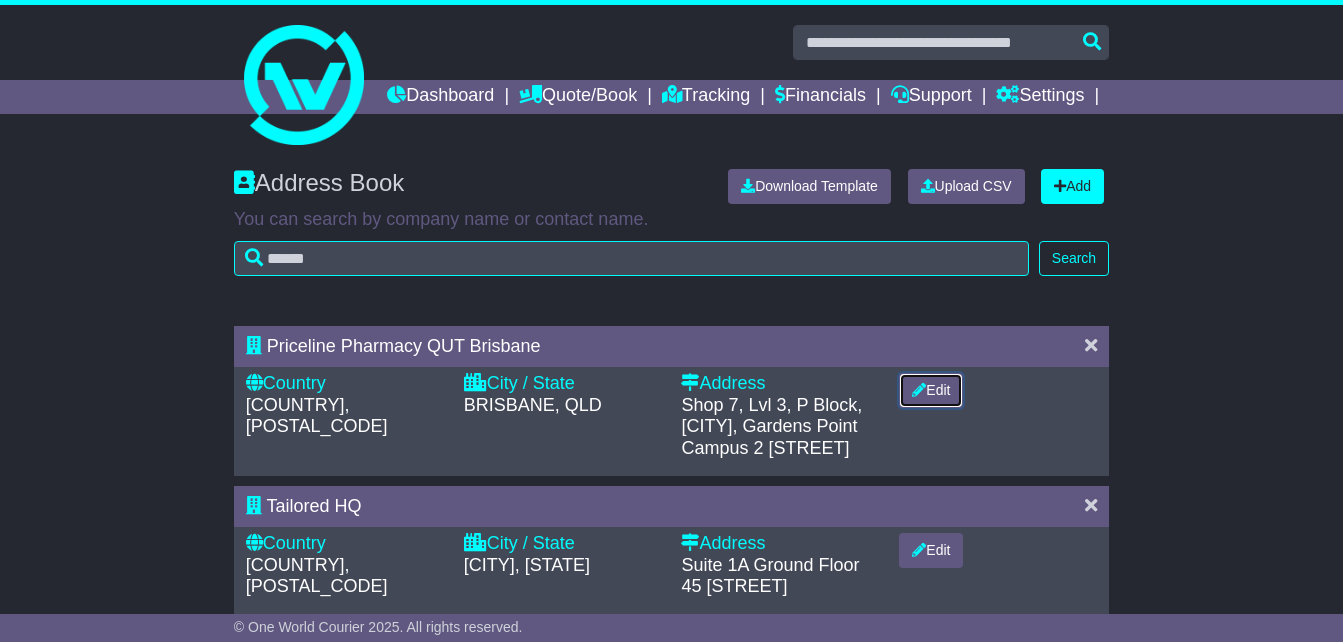 click on "Edit" at bounding box center [931, 390] 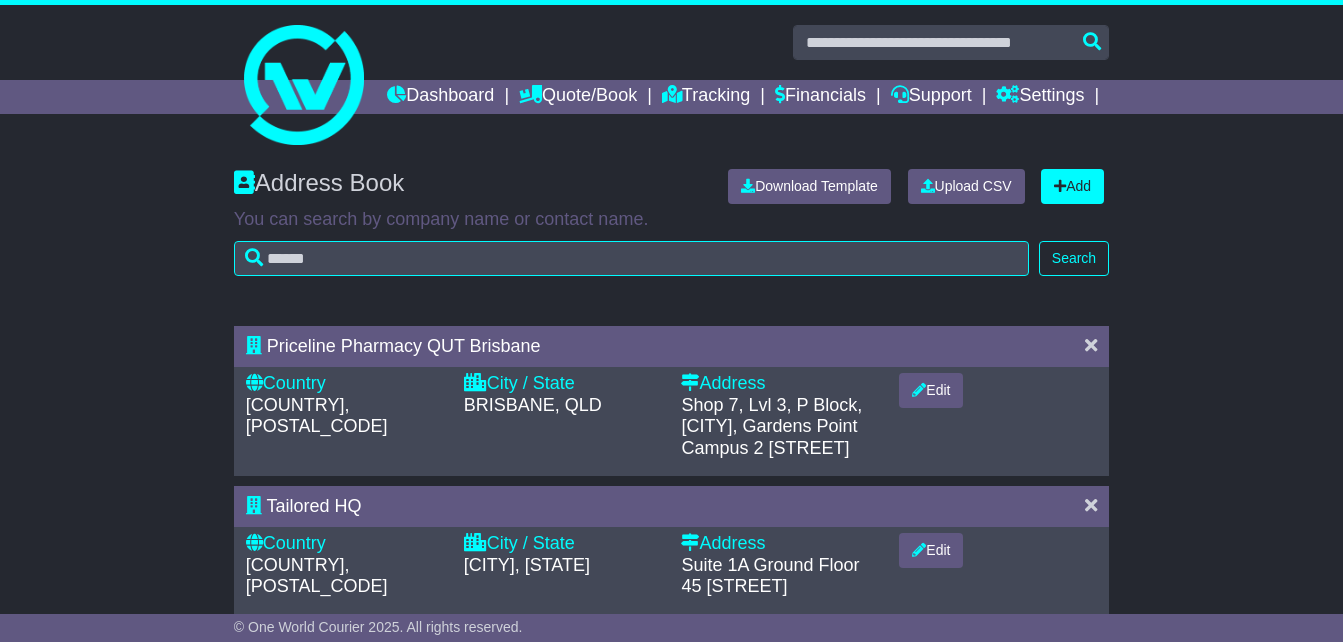 select on "**" 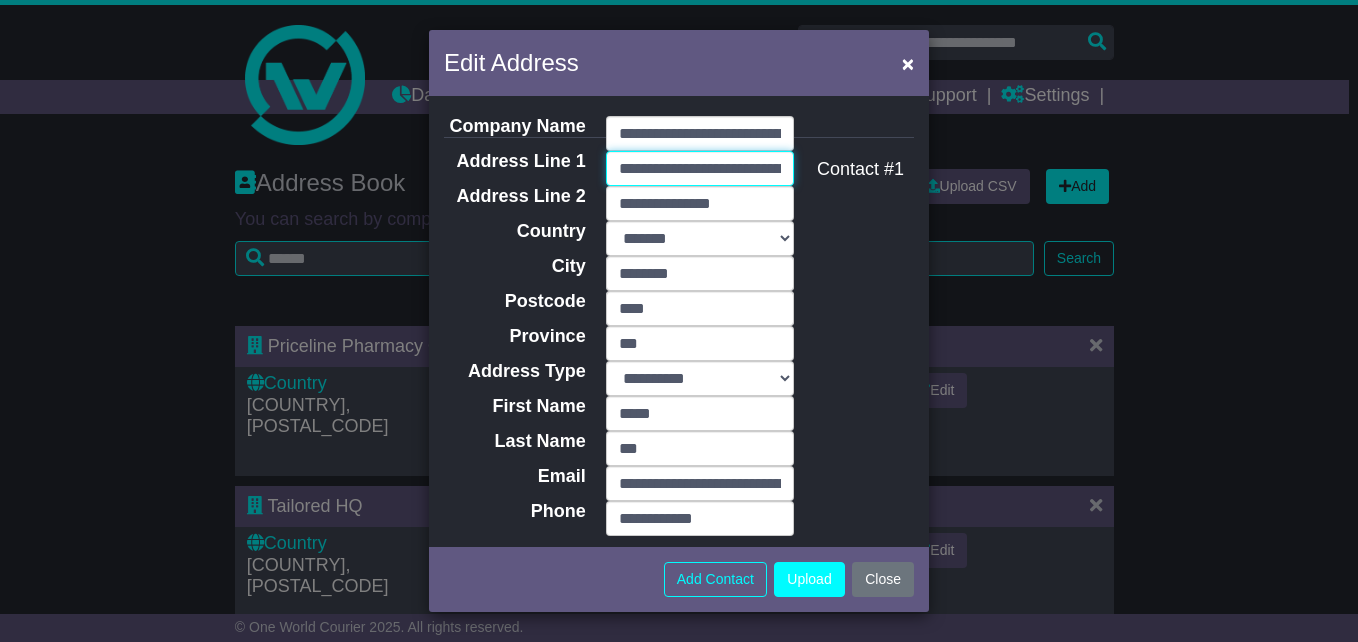 click on "**********" at bounding box center (700, 168) 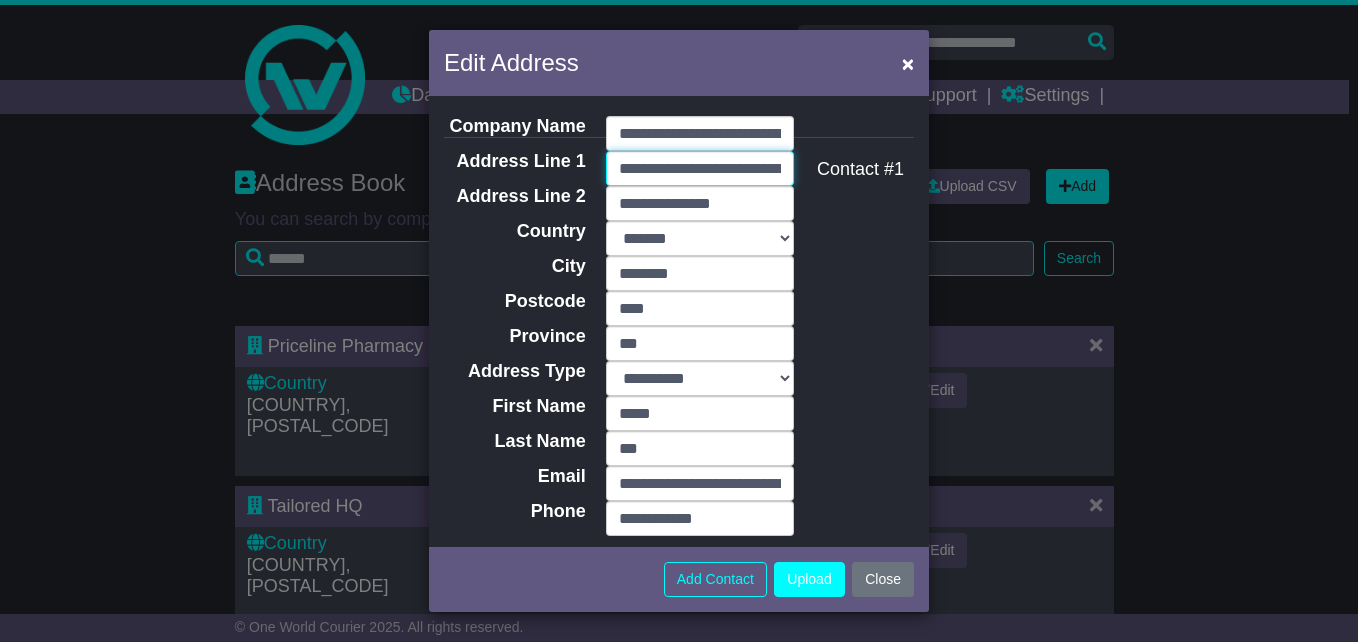 click on "**********" at bounding box center [700, 168] 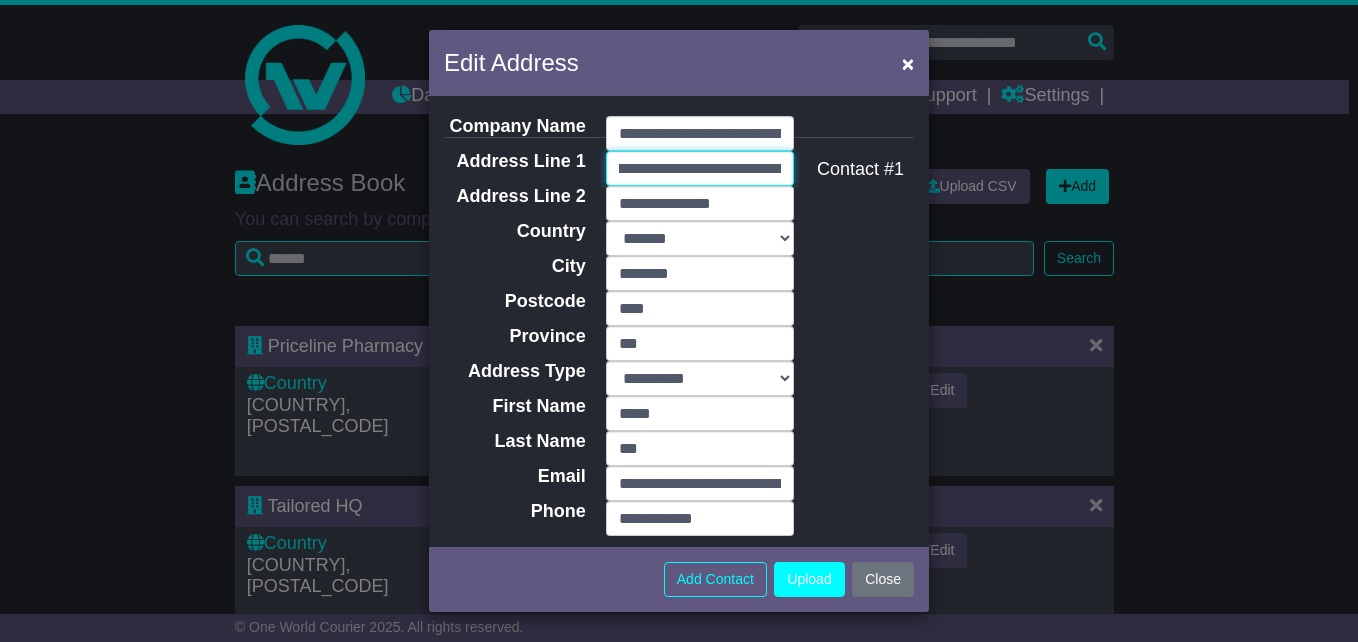 scroll, scrollTop: 0, scrollLeft: 0, axis: both 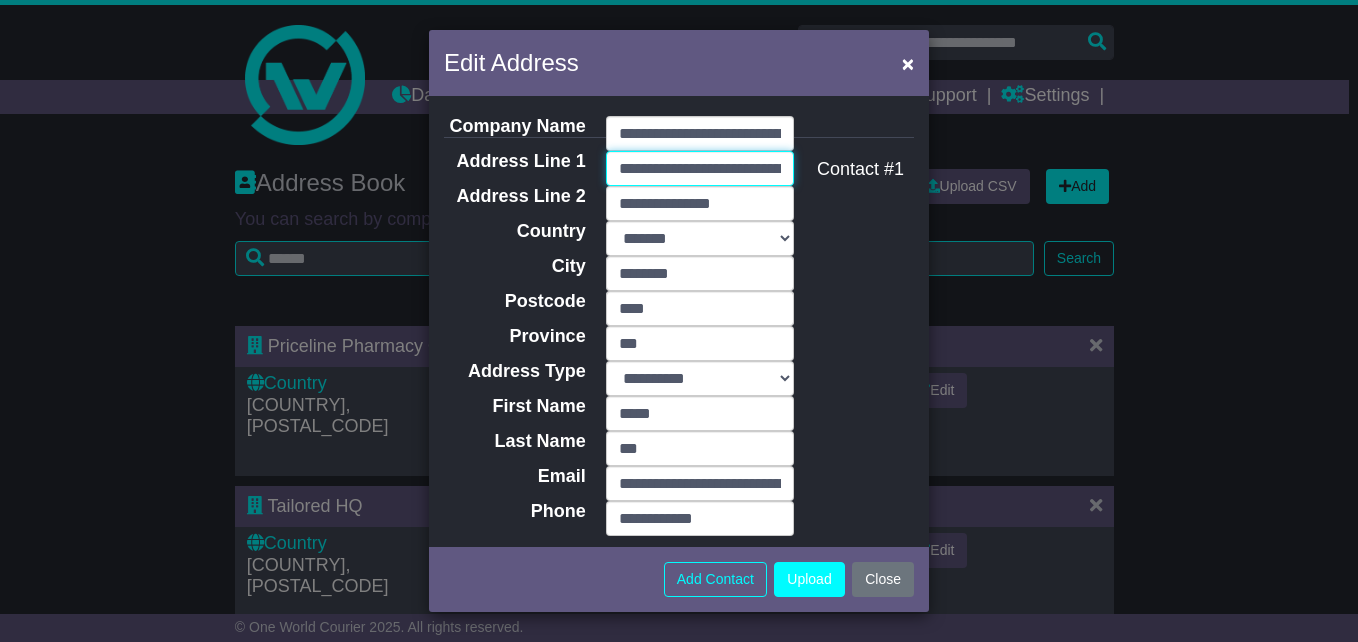 click on "**********" at bounding box center [700, 168] 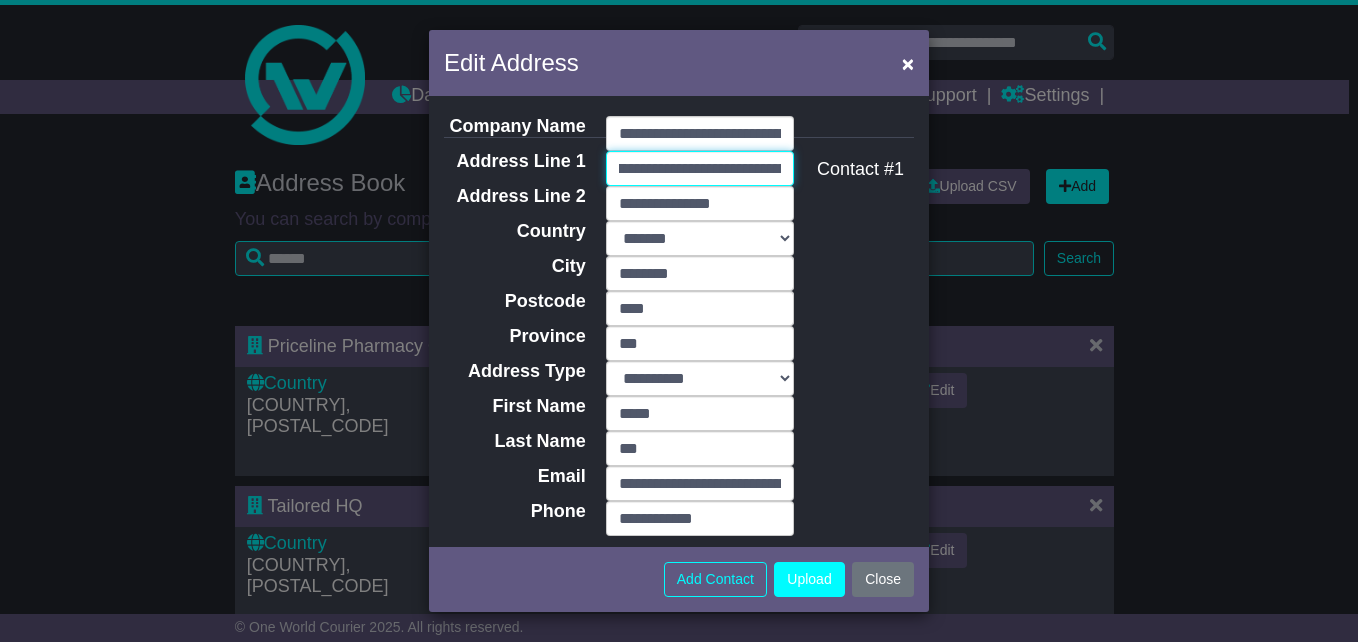 scroll, scrollTop: 0, scrollLeft: 0, axis: both 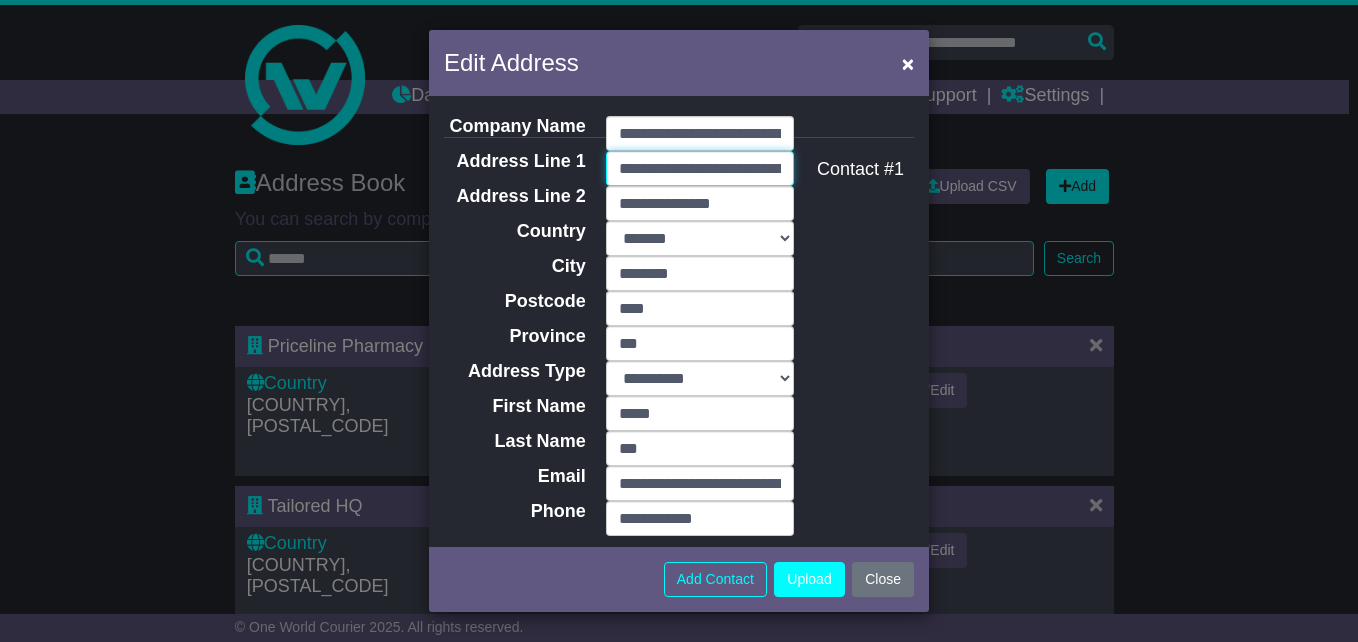click on "**********" at bounding box center (700, 168) 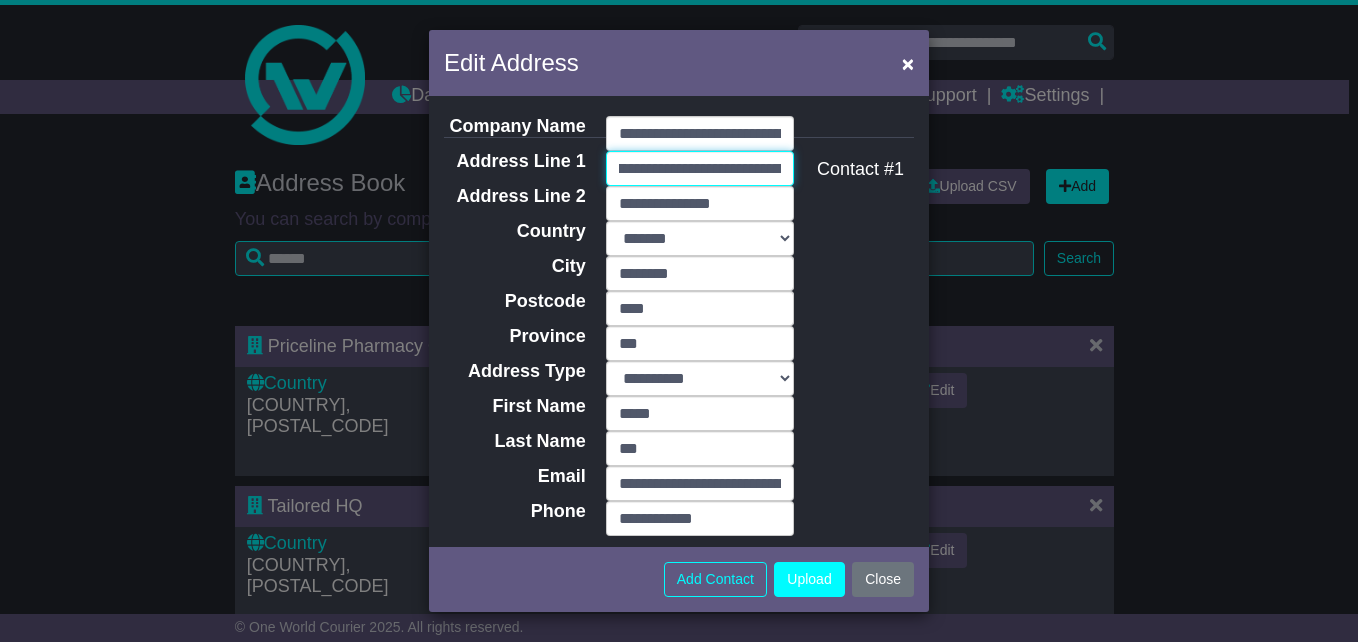 scroll, scrollTop: 0, scrollLeft: 0, axis: both 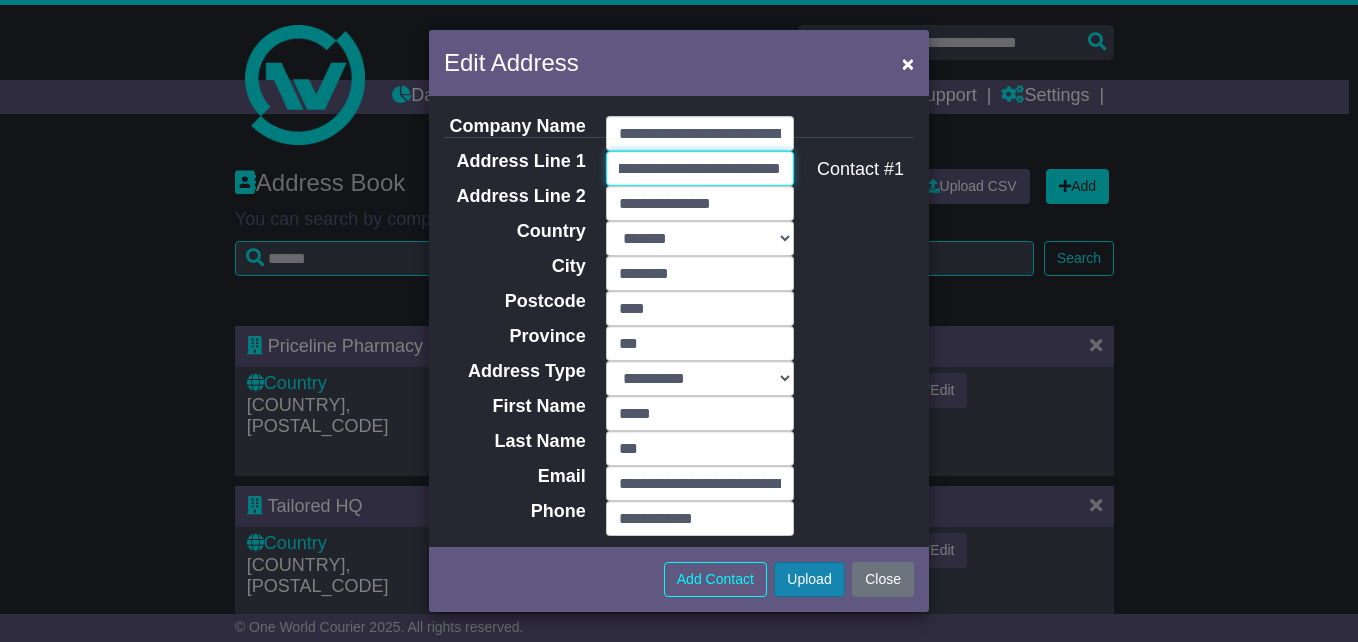 type on "**********" 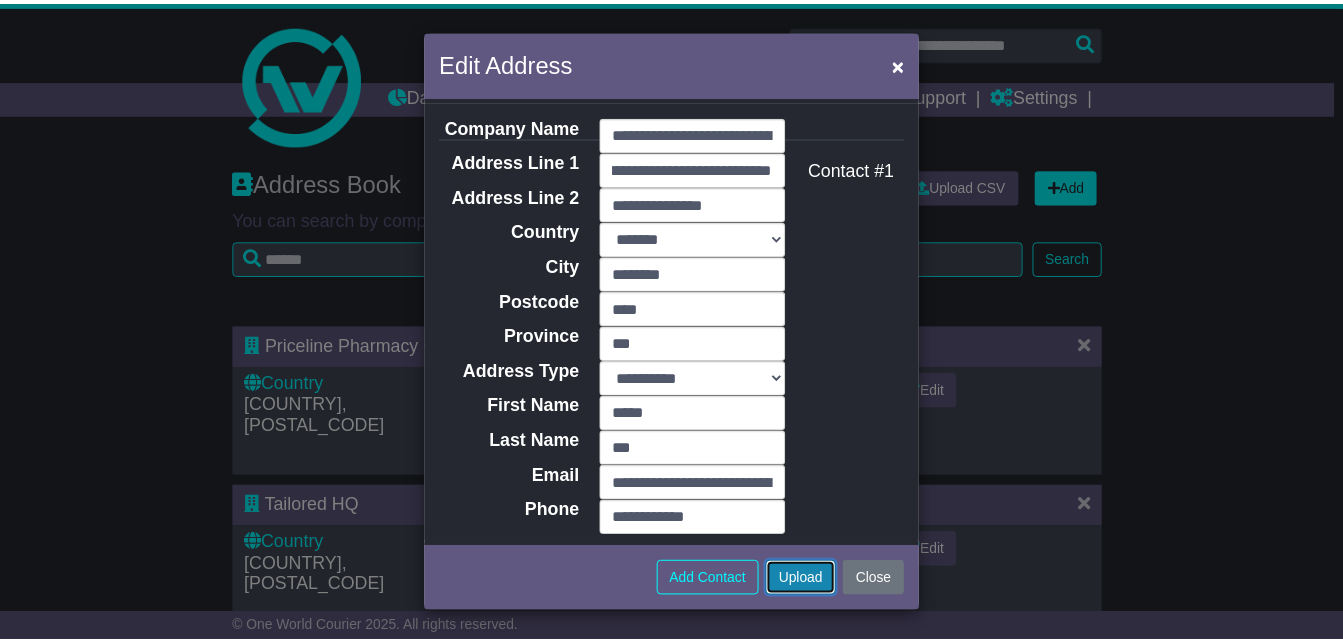scroll, scrollTop: 0, scrollLeft: 0, axis: both 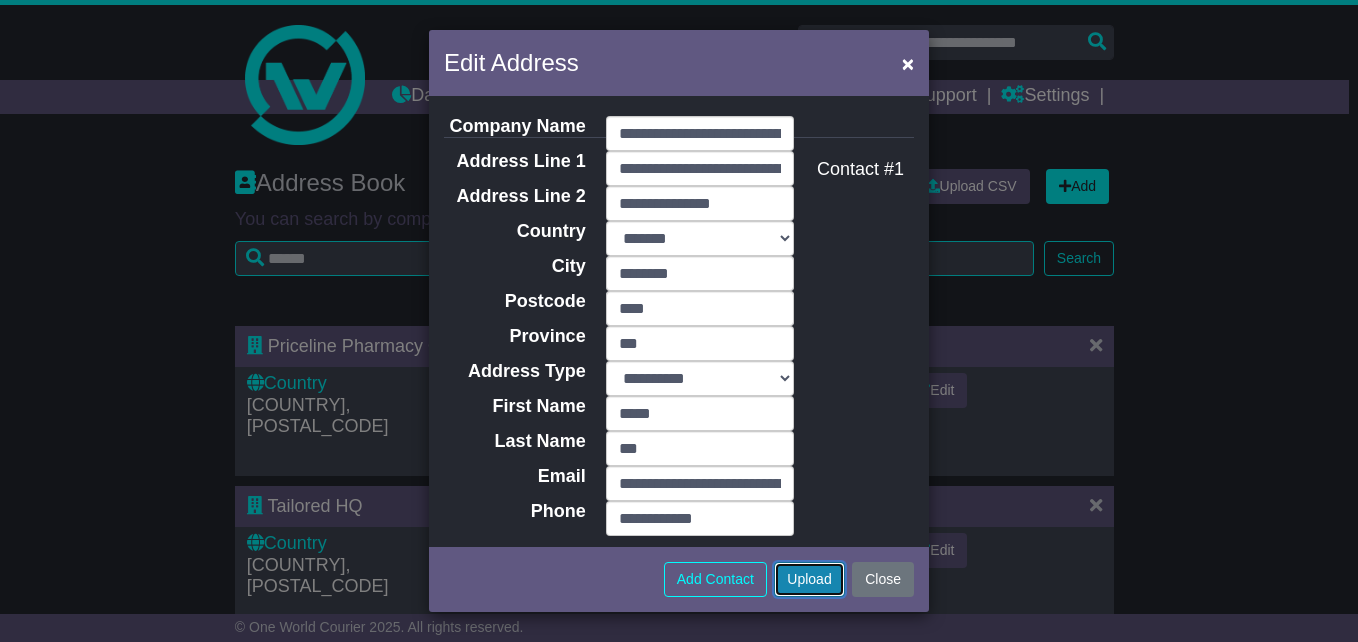 click on "Upload" at bounding box center [809, 579] 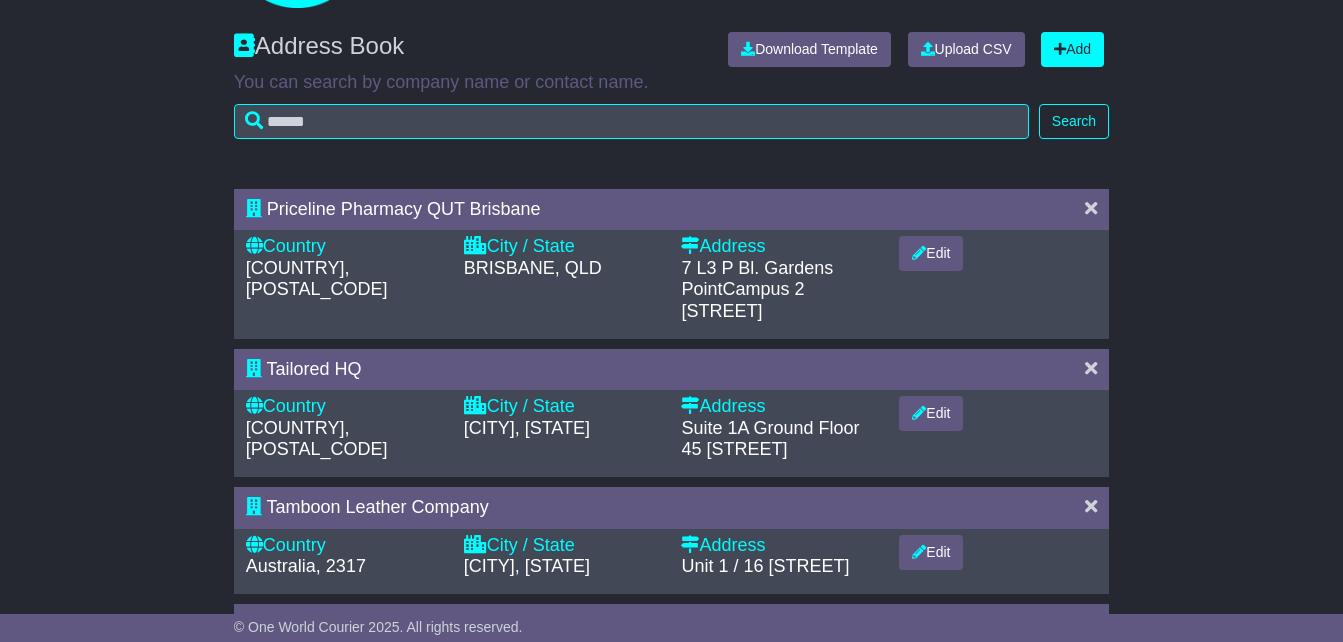 scroll, scrollTop: 0, scrollLeft: 0, axis: both 